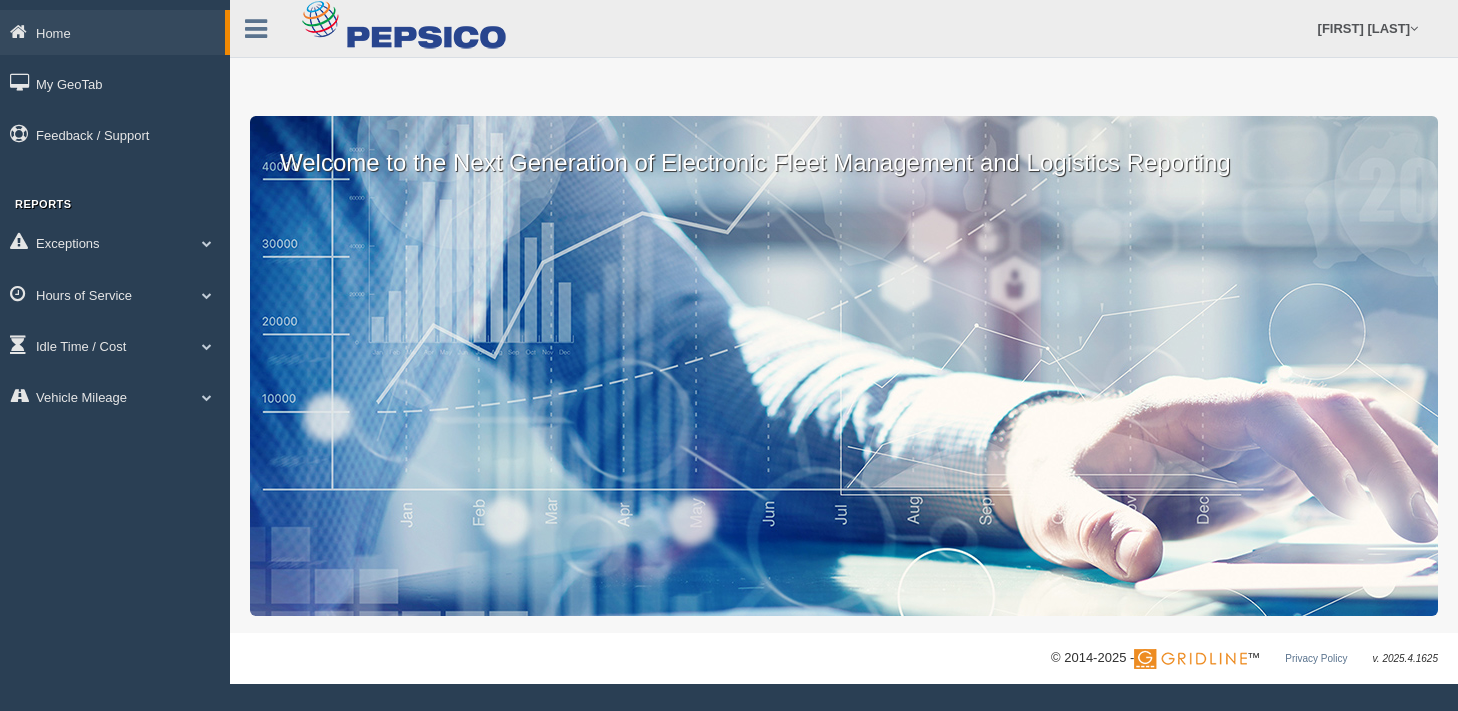 scroll, scrollTop: 0, scrollLeft: 0, axis: both 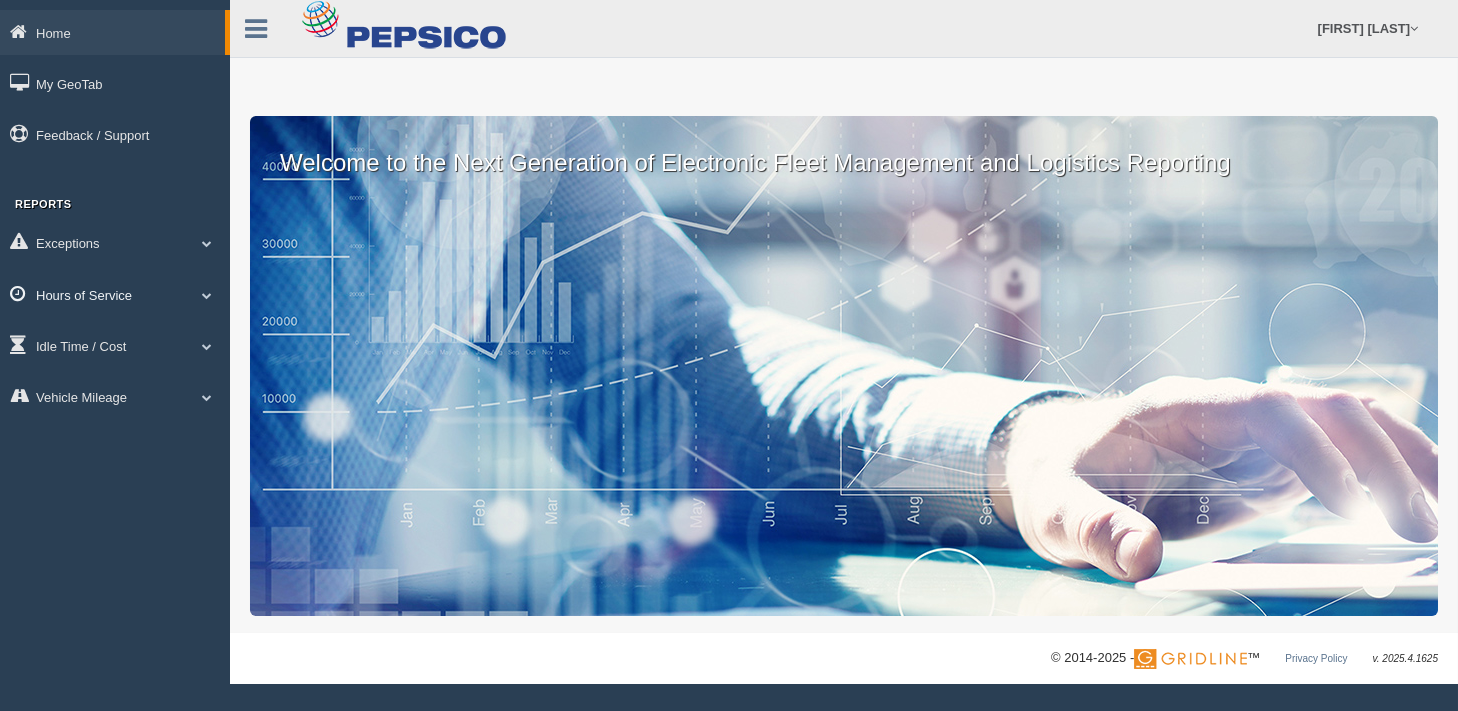 click at bounding box center (207, 295) 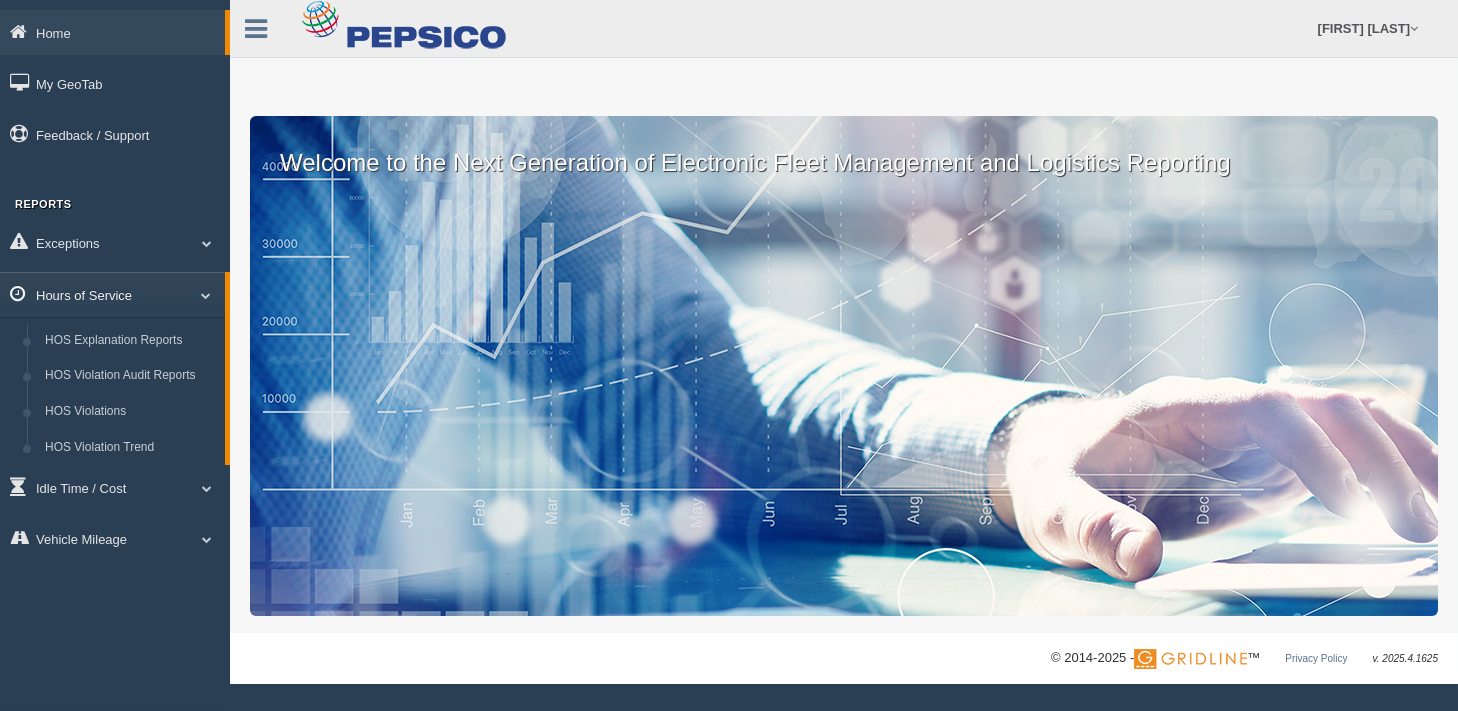 drag, startPoint x: 119, startPoint y: 332, endPoint x: 110, endPoint y: 307, distance: 26.57066 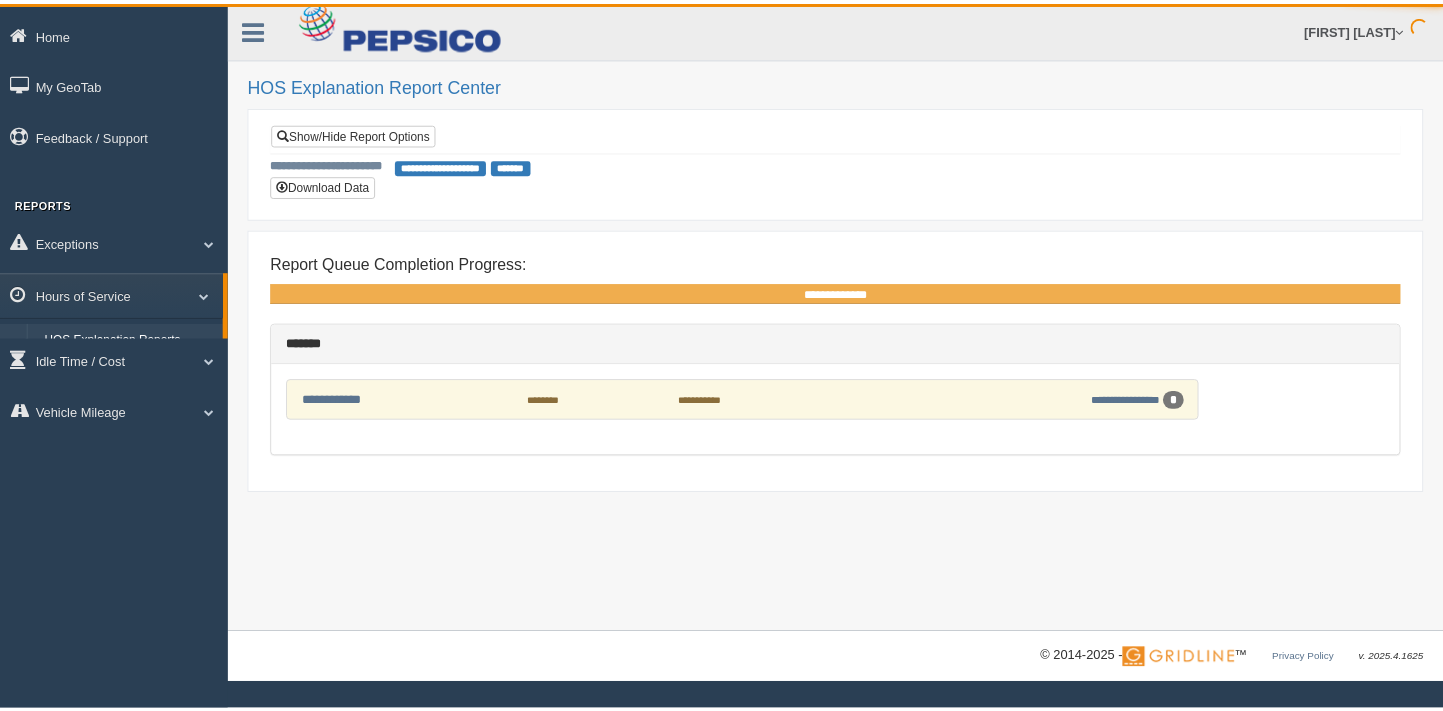 scroll, scrollTop: 0, scrollLeft: 0, axis: both 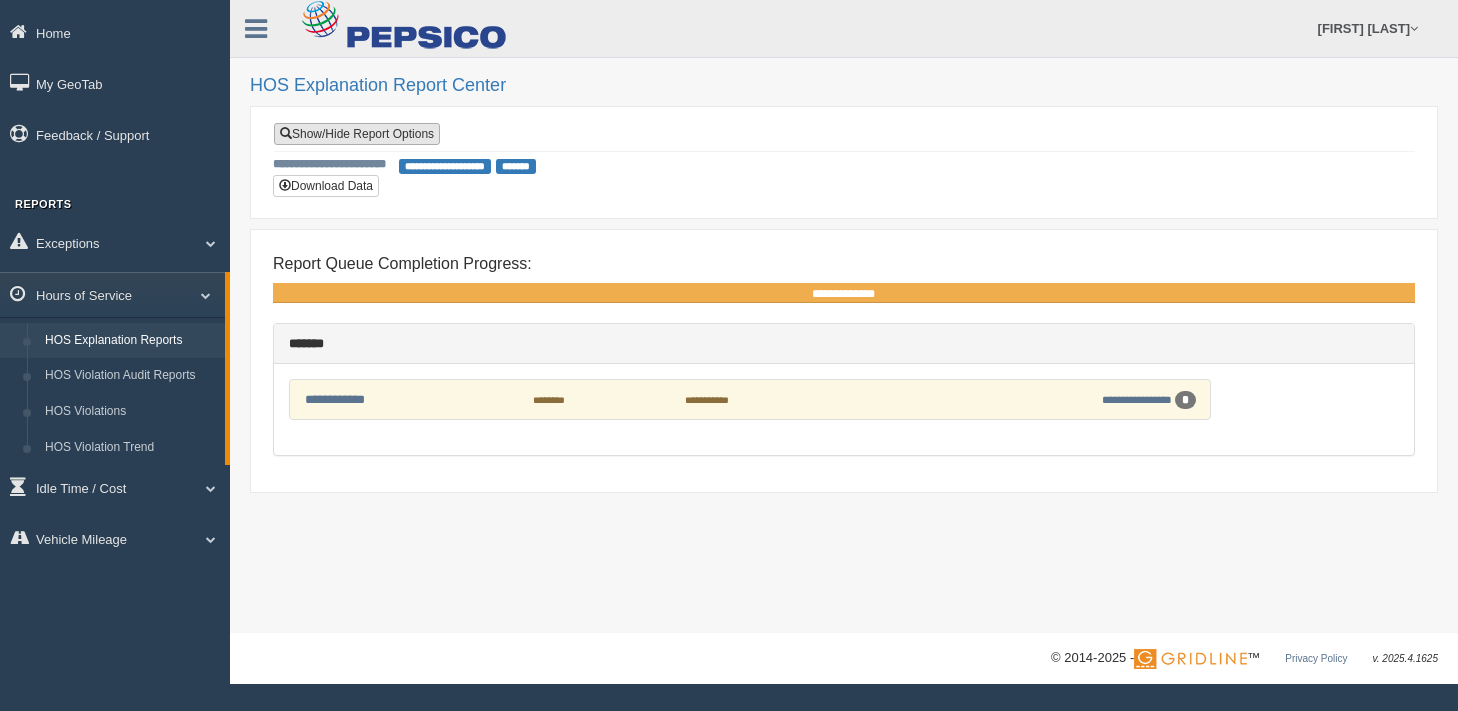 click on "Show/Hide Report Options" at bounding box center [357, 134] 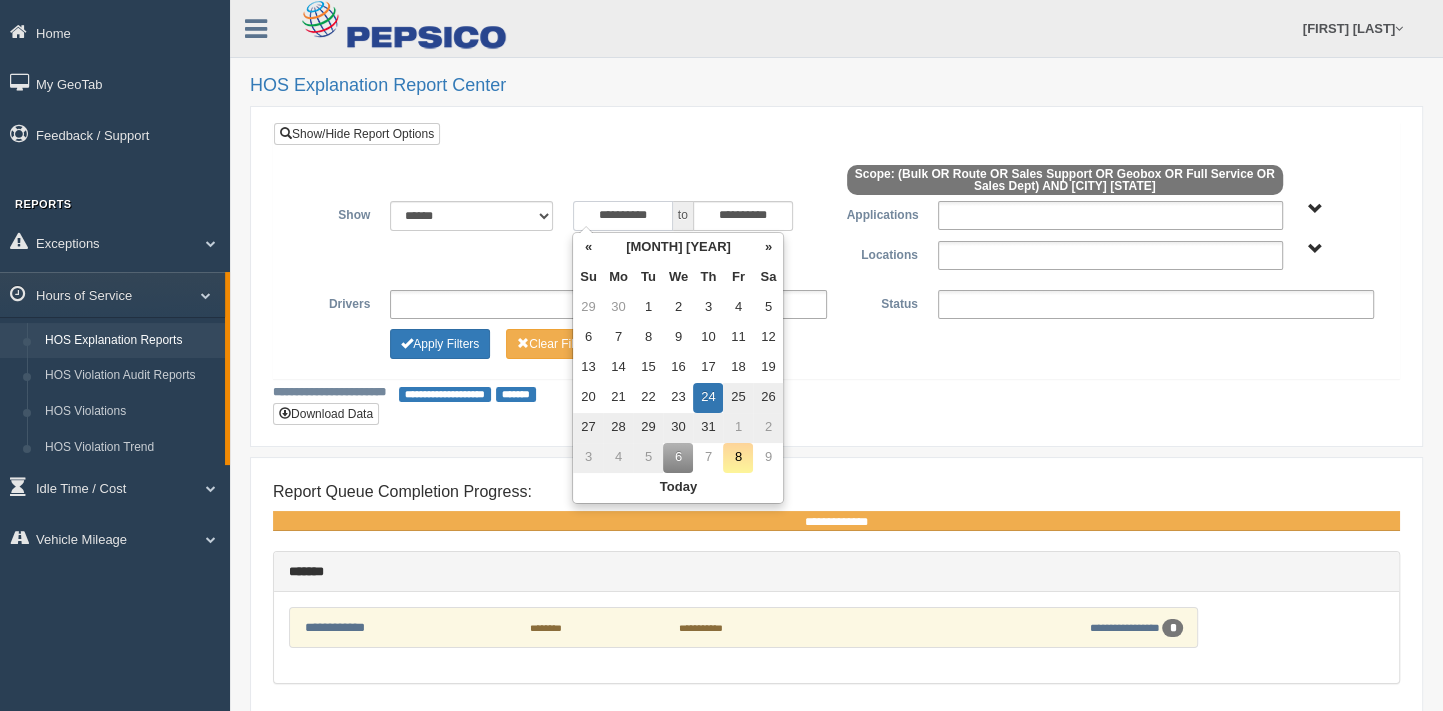 click on "**********" at bounding box center (623, 216) 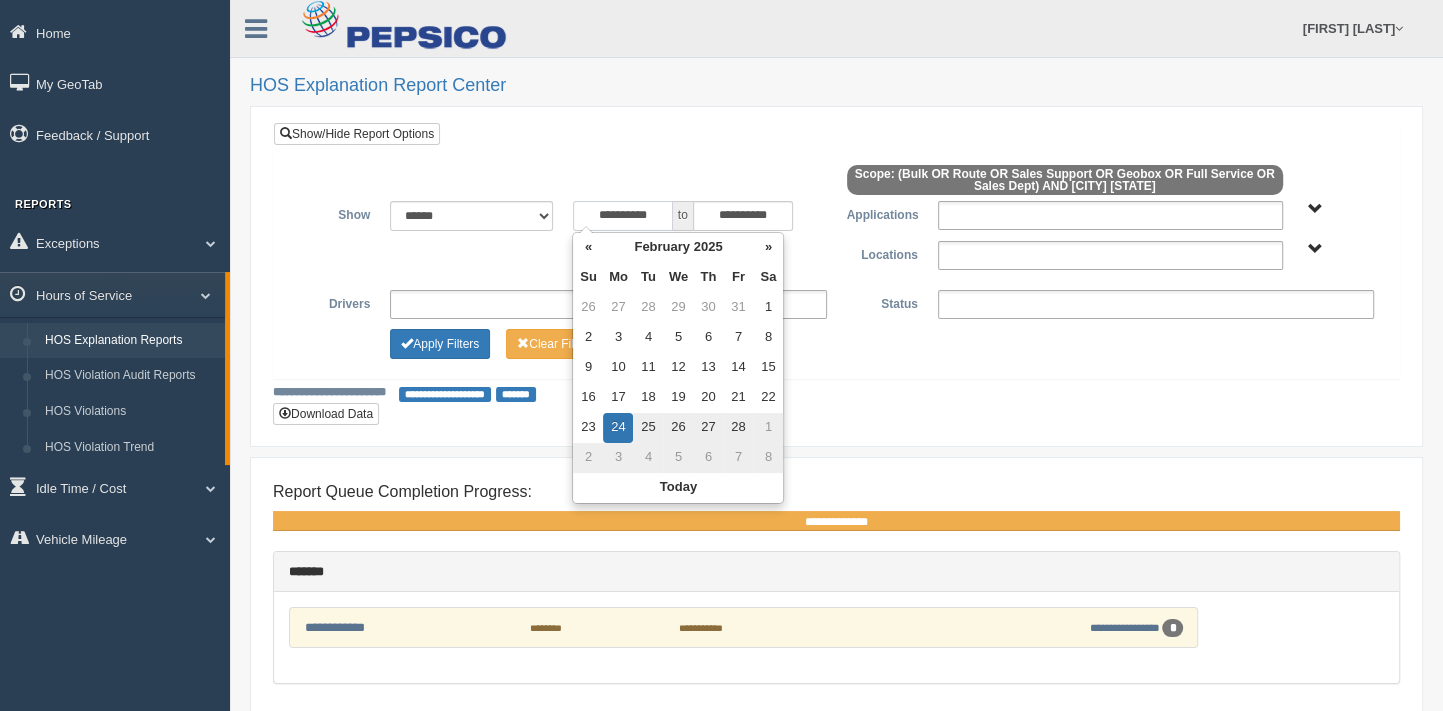 type on "**********" 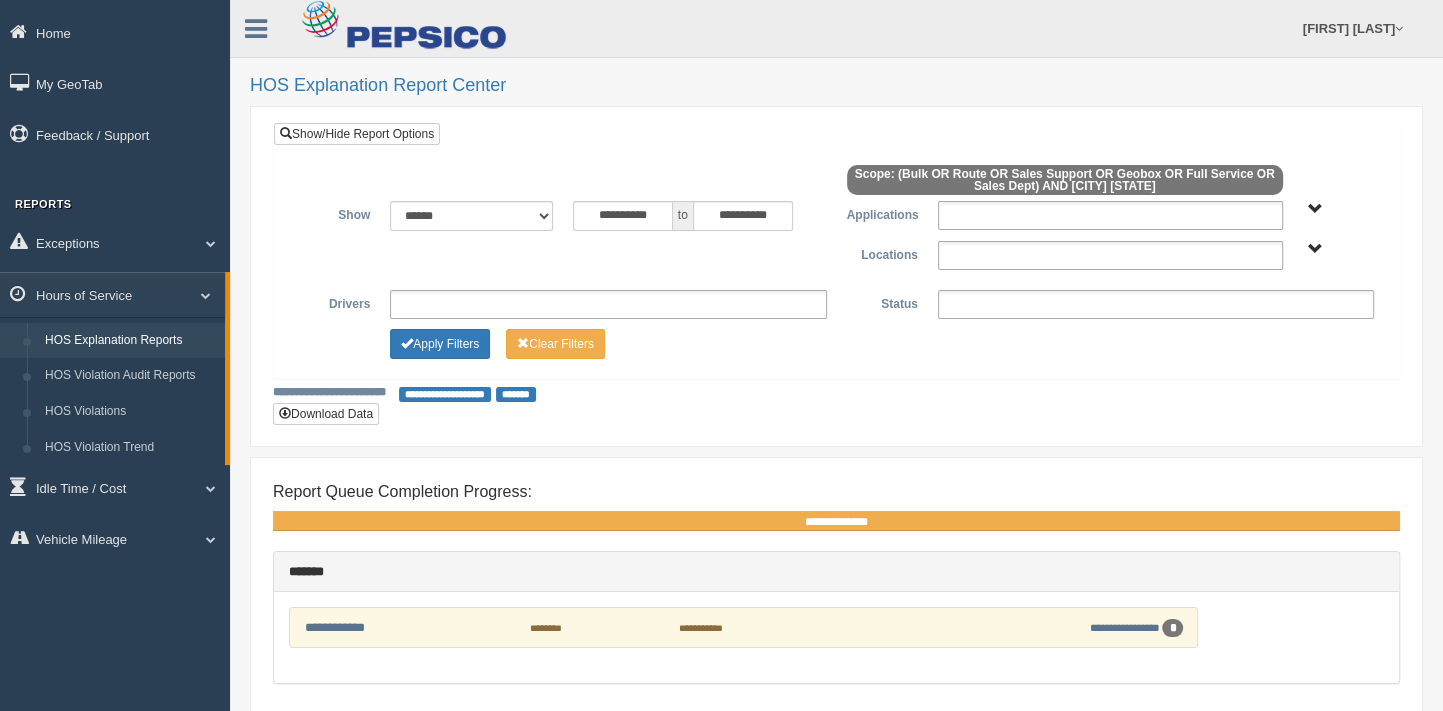 click on "**********" at bounding box center [836, 250] 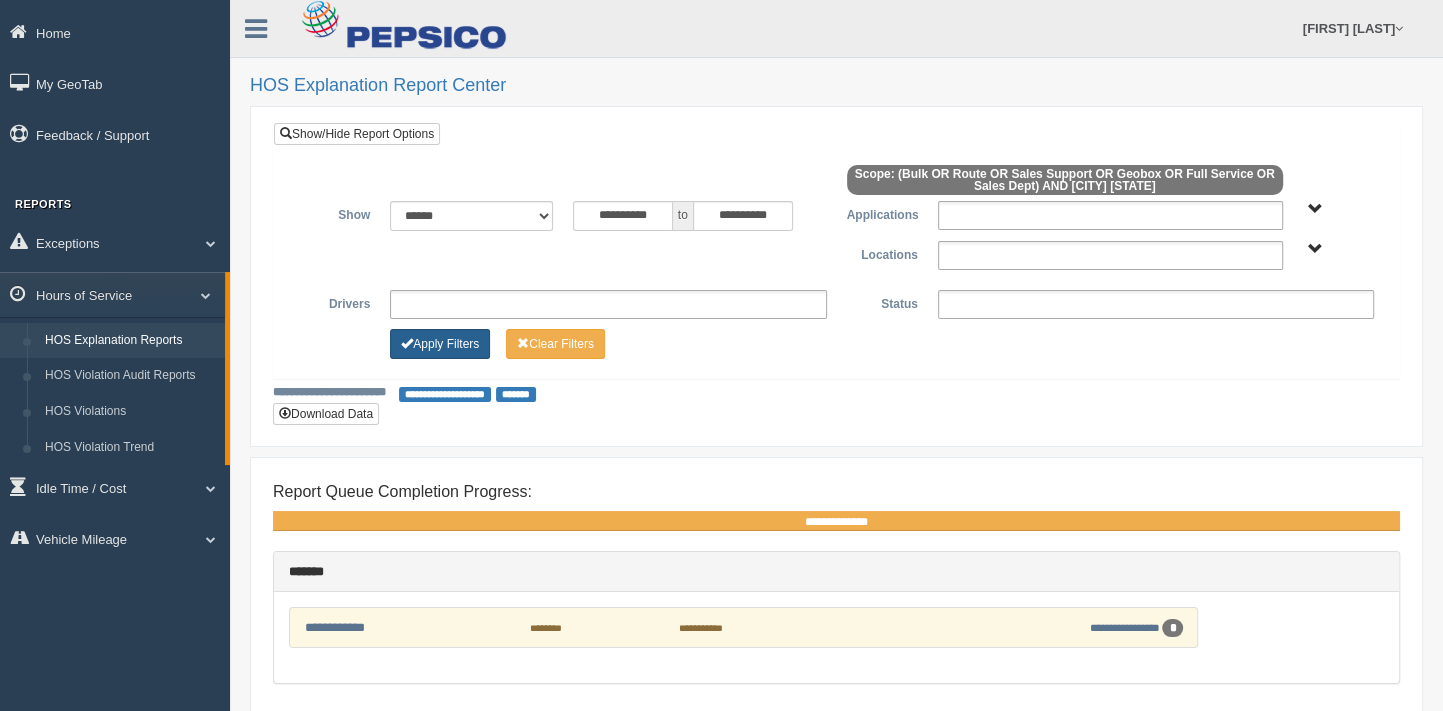 click on "Apply Filters" at bounding box center (440, 344) 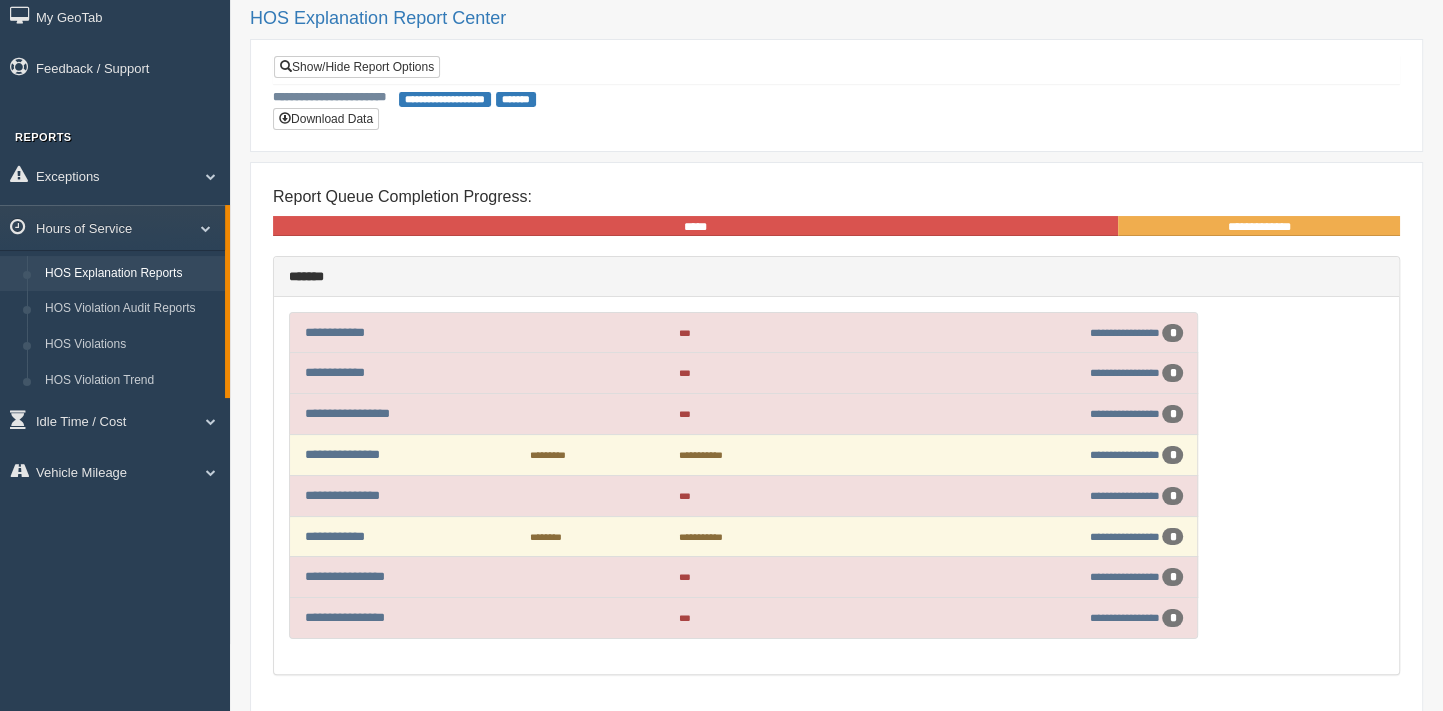 scroll, scrollTop: 100, scrollLeft: 0, axis: vertical 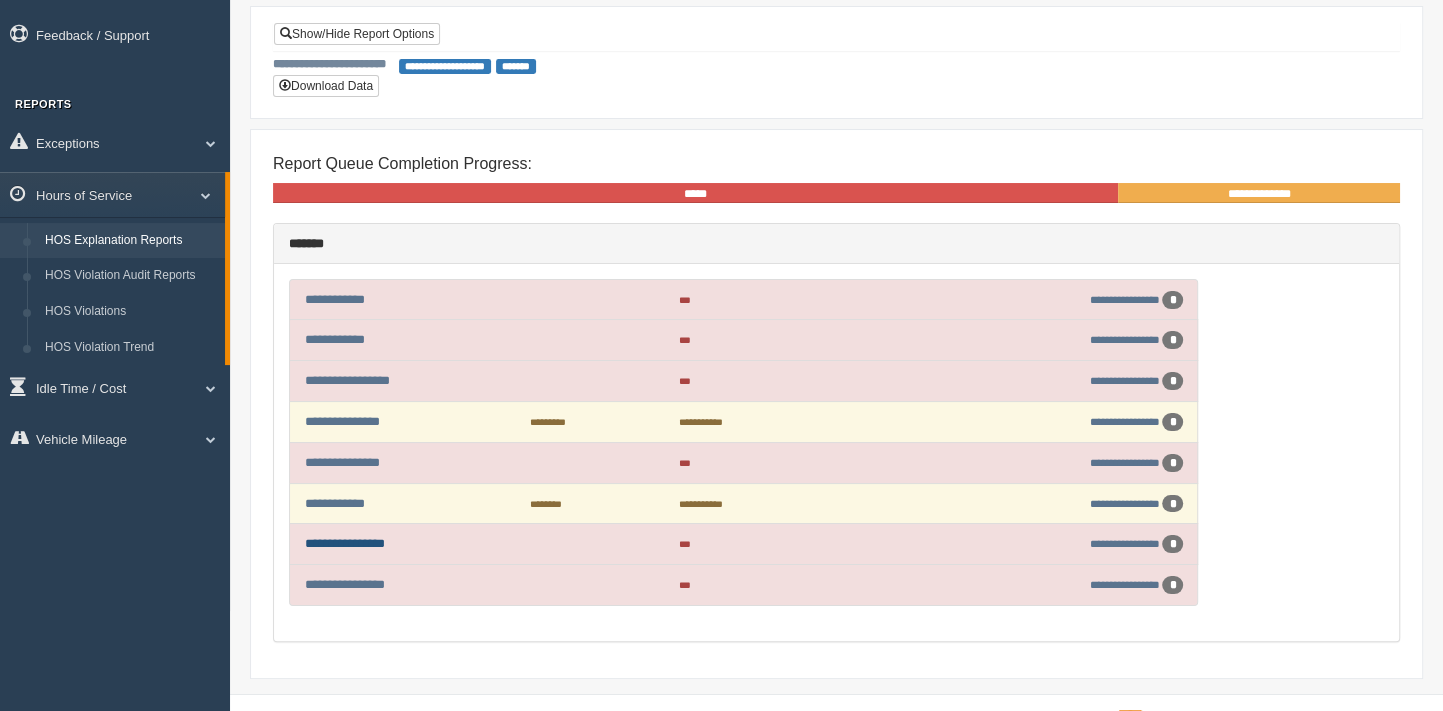 click on "**********" at bounding box center (345, 543) 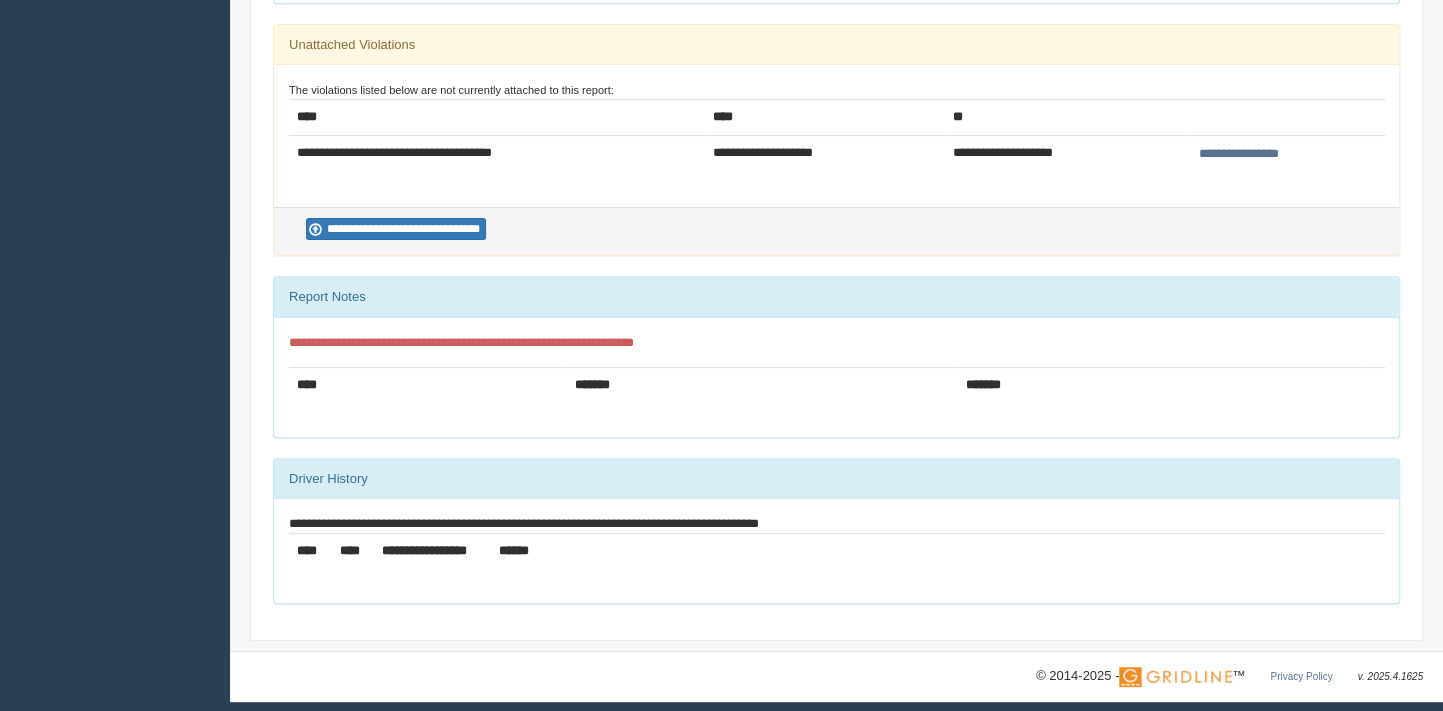 scroll, scrollTop: 454, scrollLeft: 0, axis: vertical 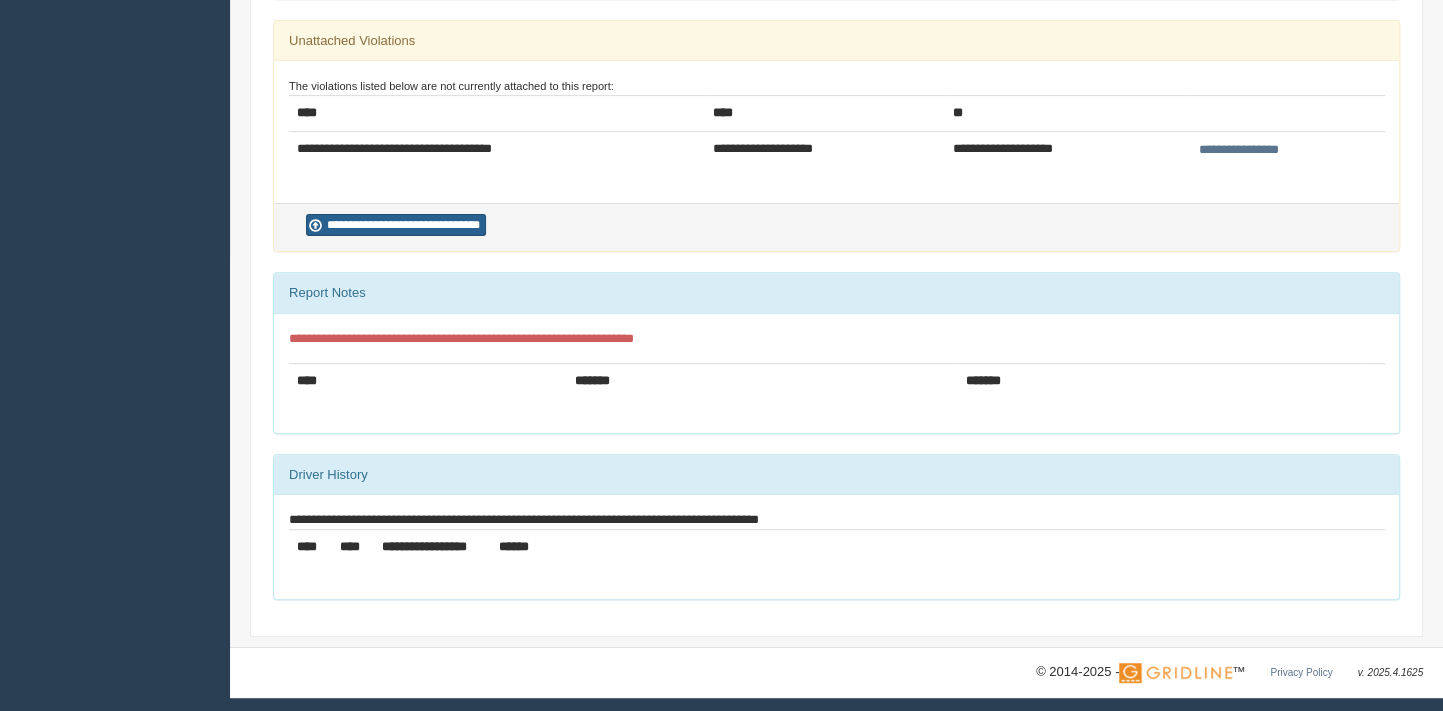 click on "**********" at bounding box center [396, 225] 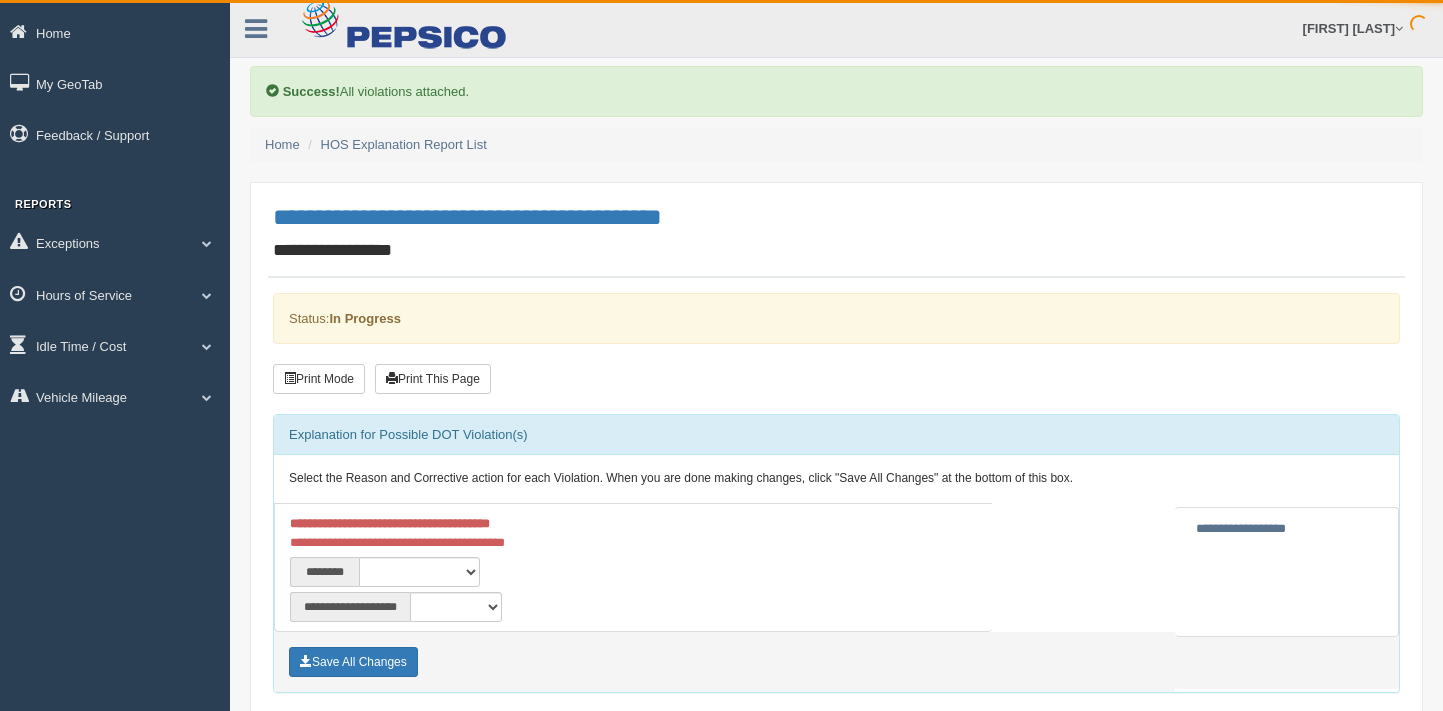 scroll, scrollTop: 0, scrollLeft: 0, axis: both 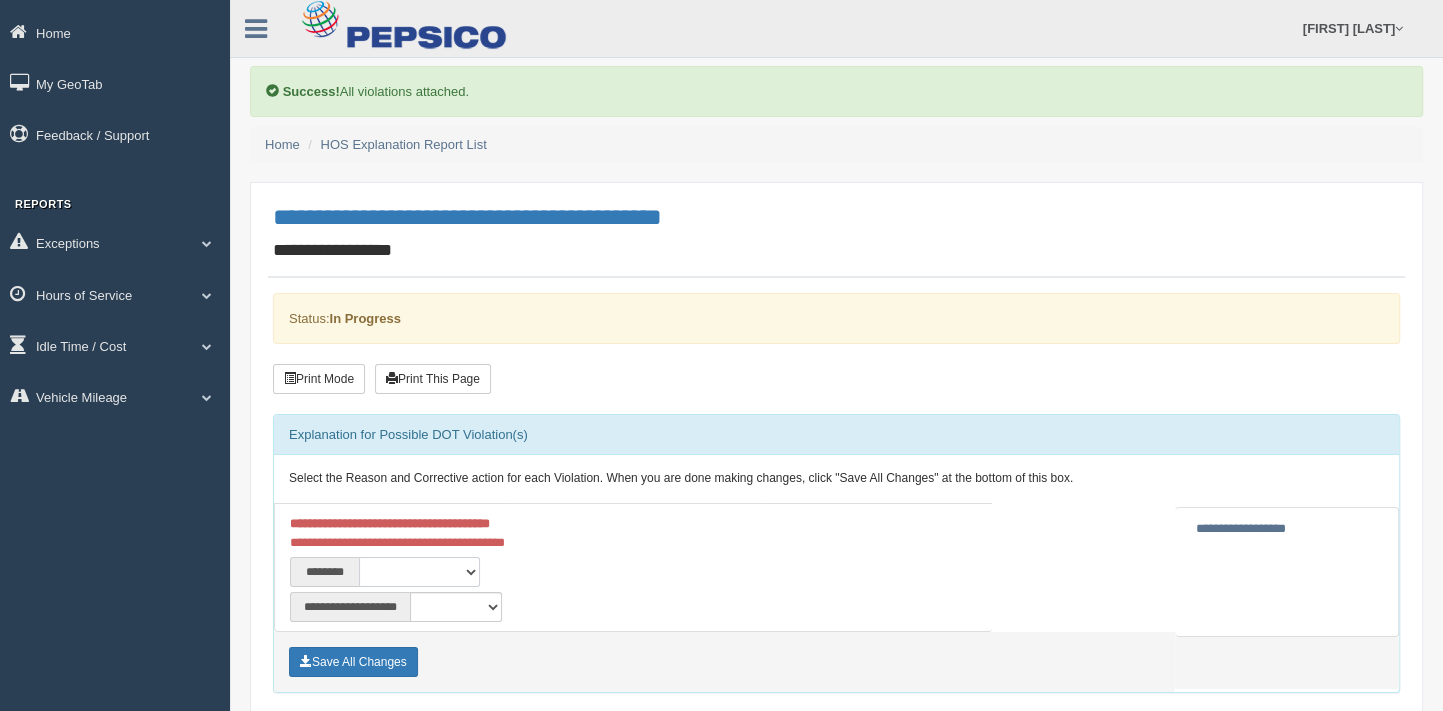 click on "**********" at bounding box center [420, 572] 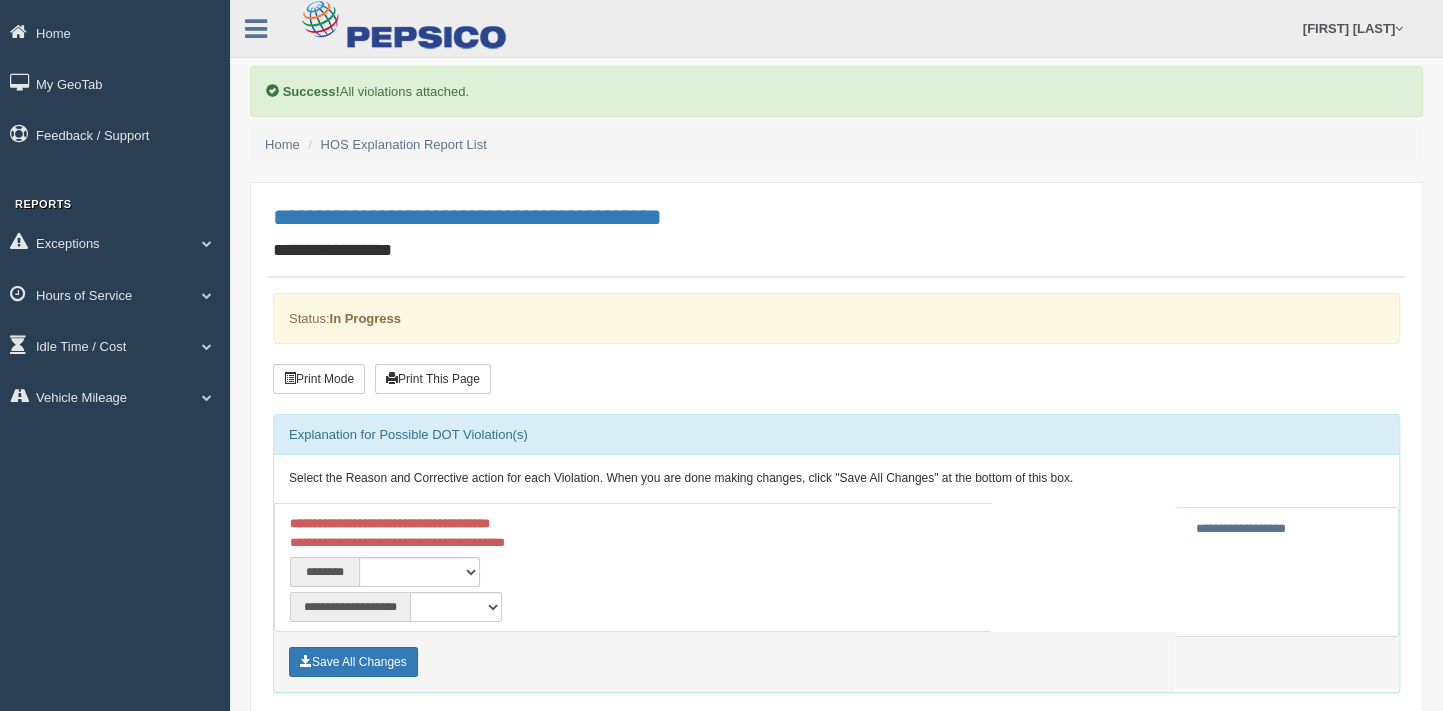 click on "**********" at bounding box center (836, 686) 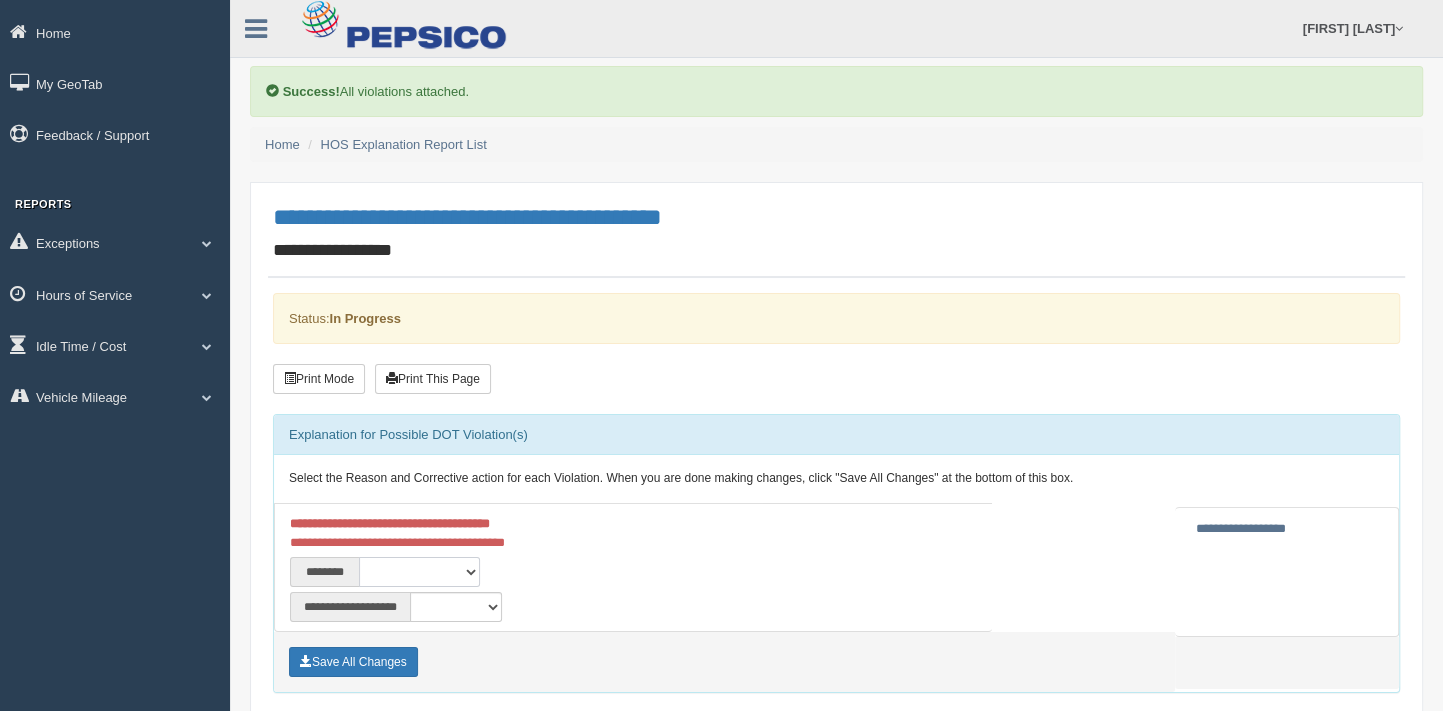 click on "**********" at bounding box center (420, 572) 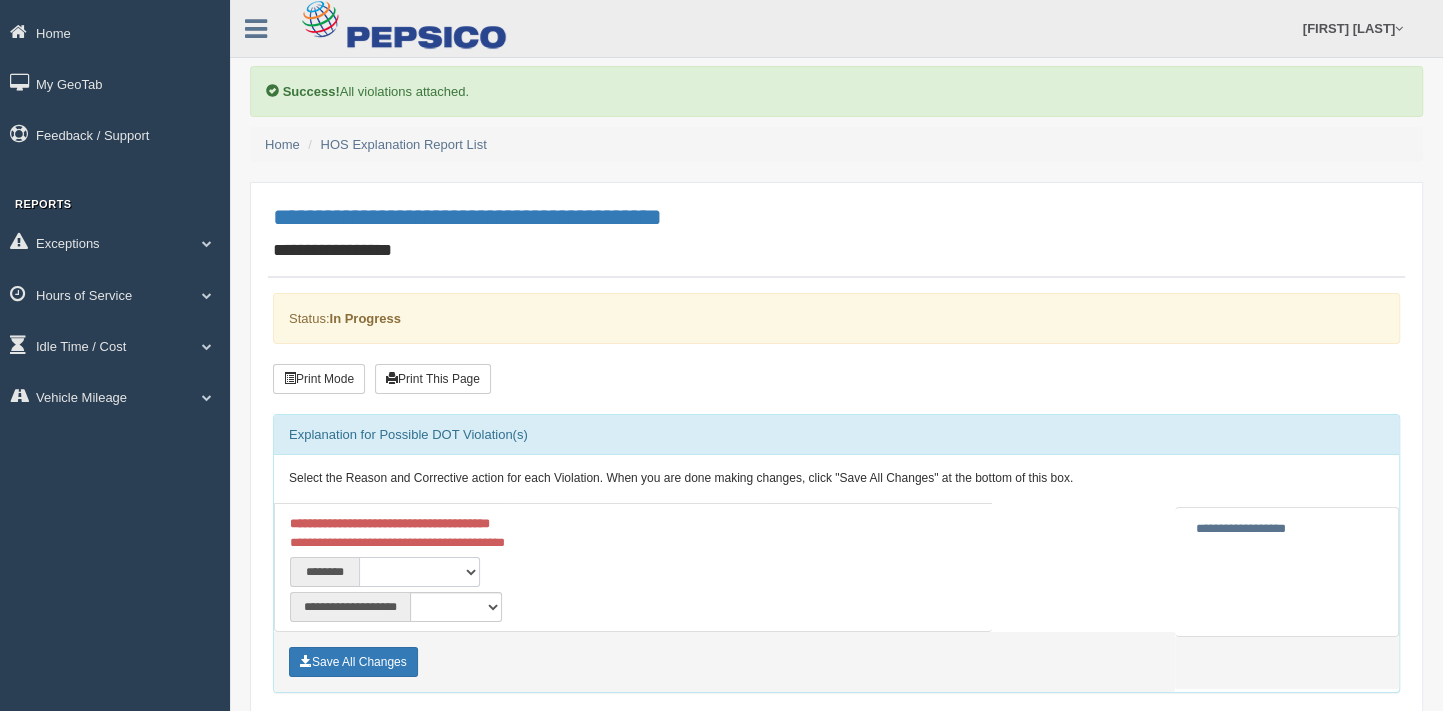 select on "***" 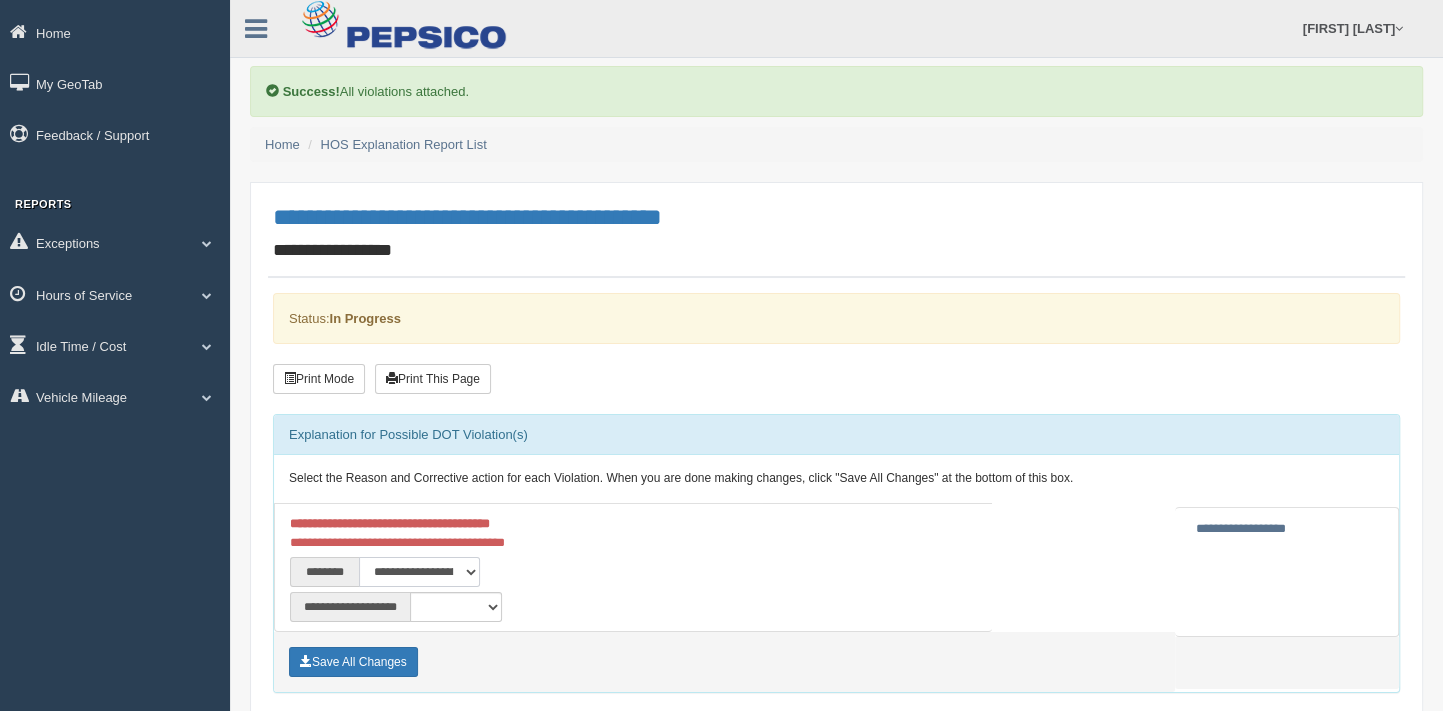 scroll, scrollTop: 100, scrollLeft: 0, axis: vertical 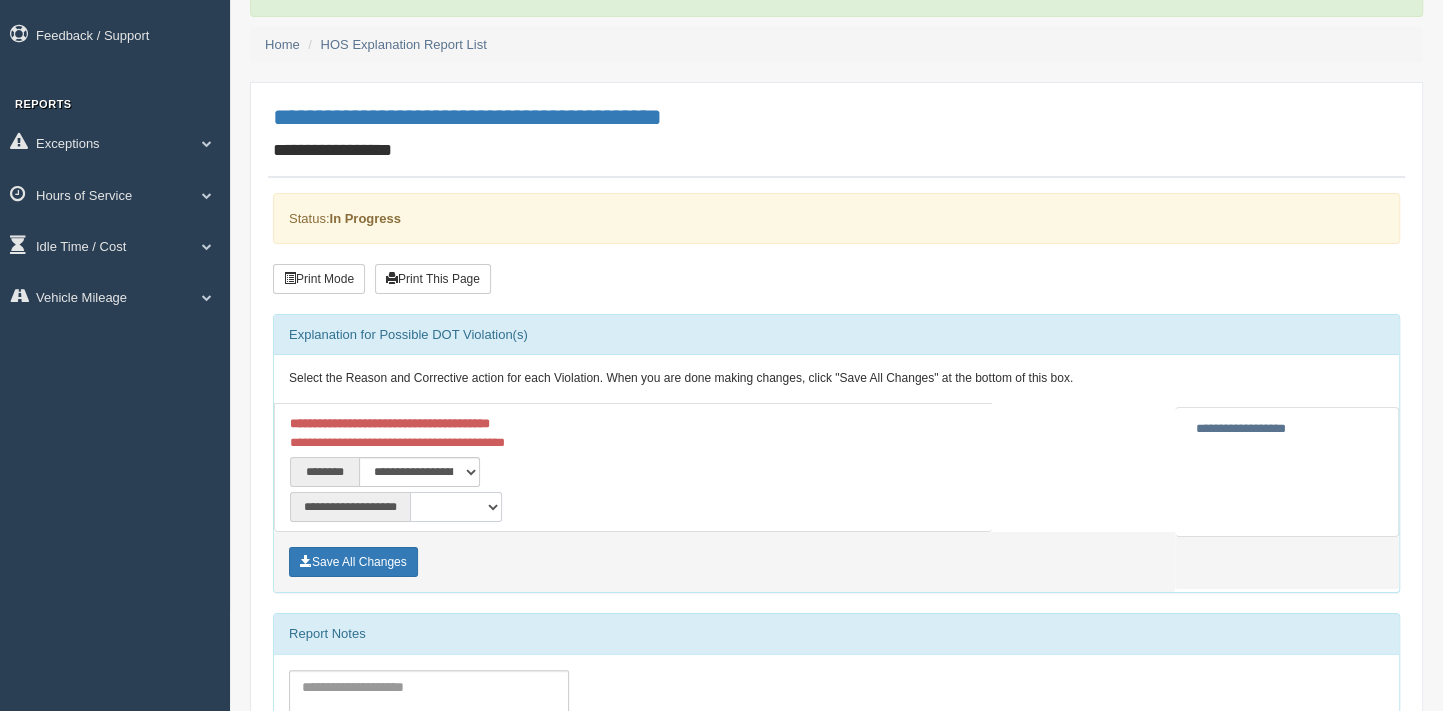 click on "**********" at bounding box center [456, 507] 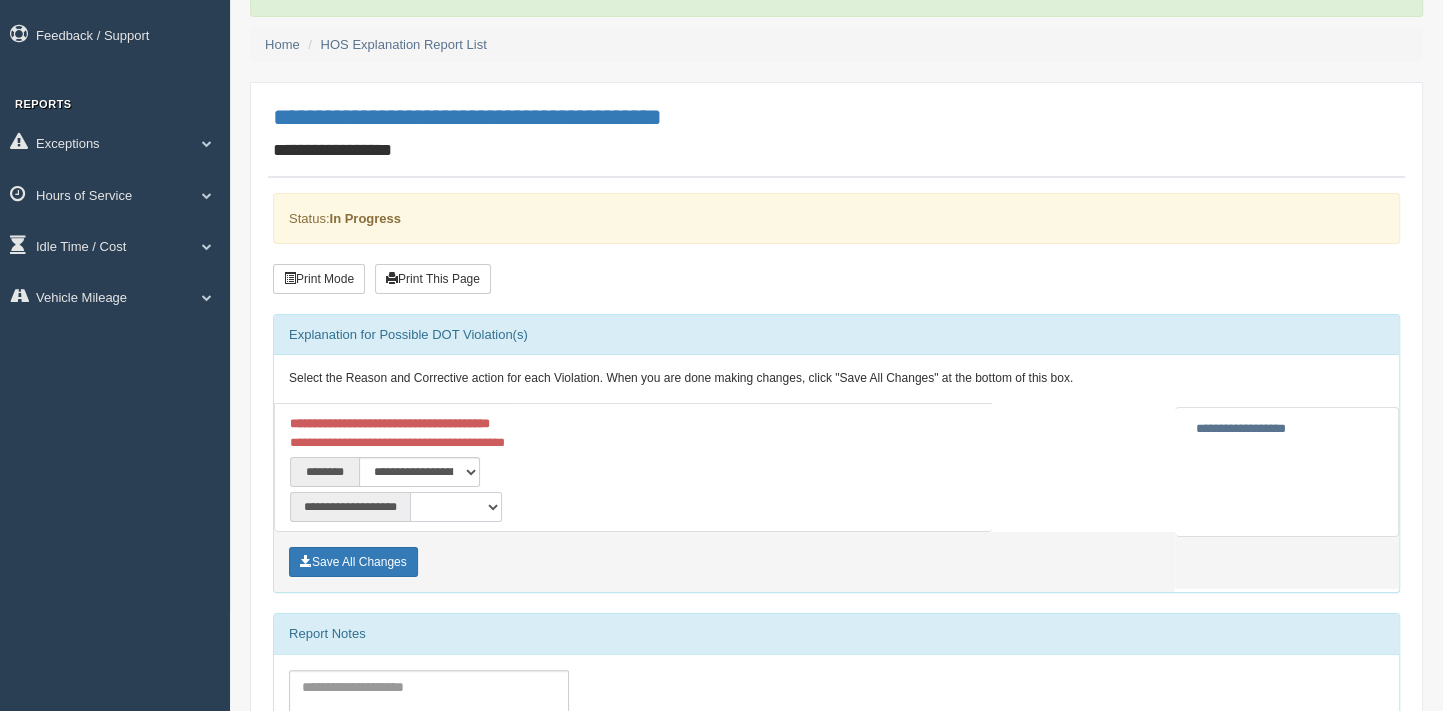 click on "**********" at bounding box center [456, 507] 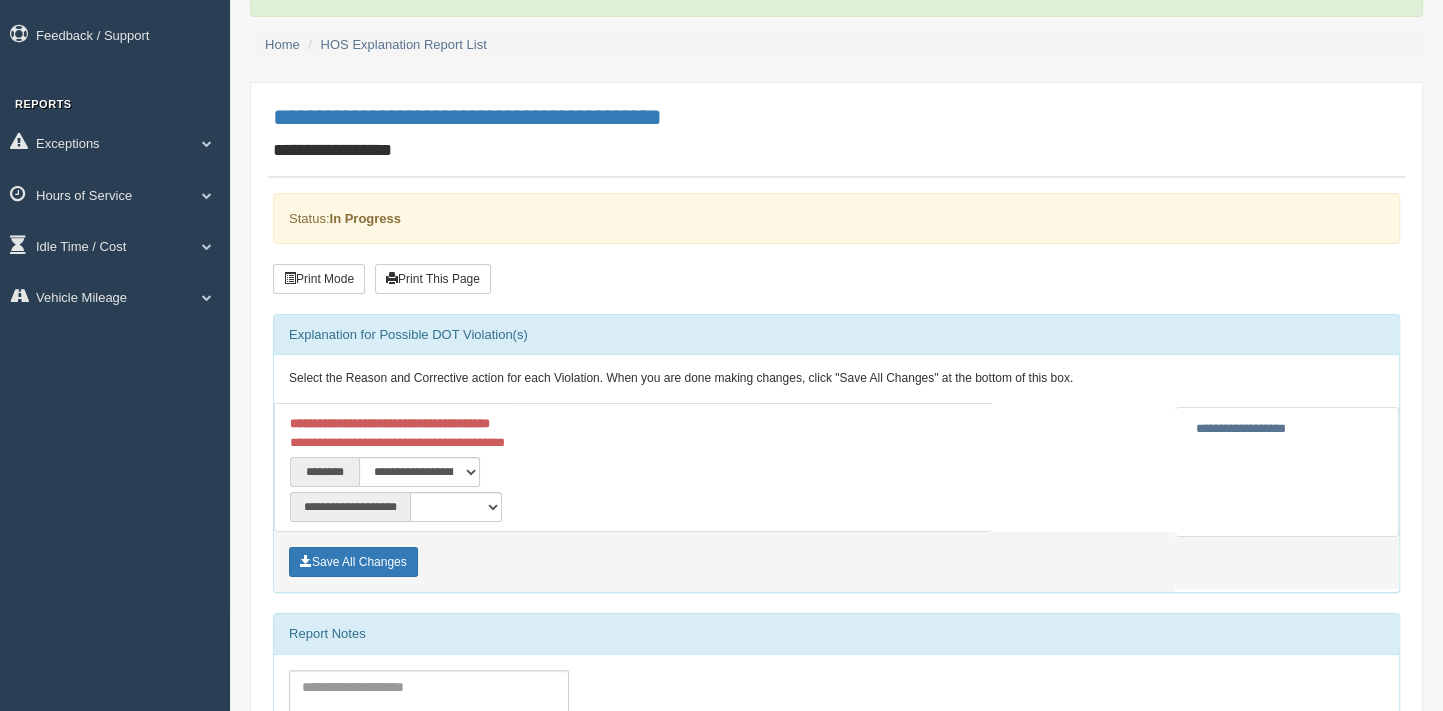 click on "**********" at bounding box center (633, 504) 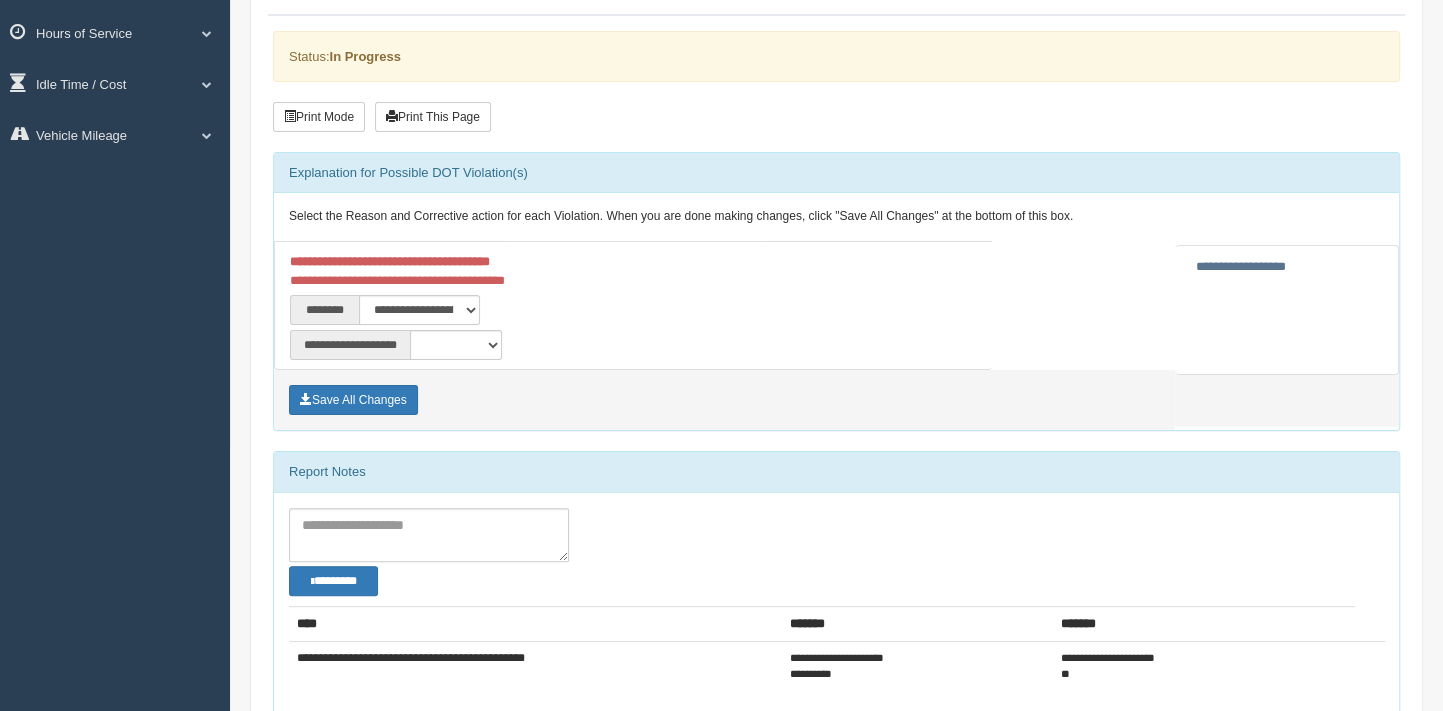 scroll, scrollTop: 300, scrollLeft: 0, axis: vertical 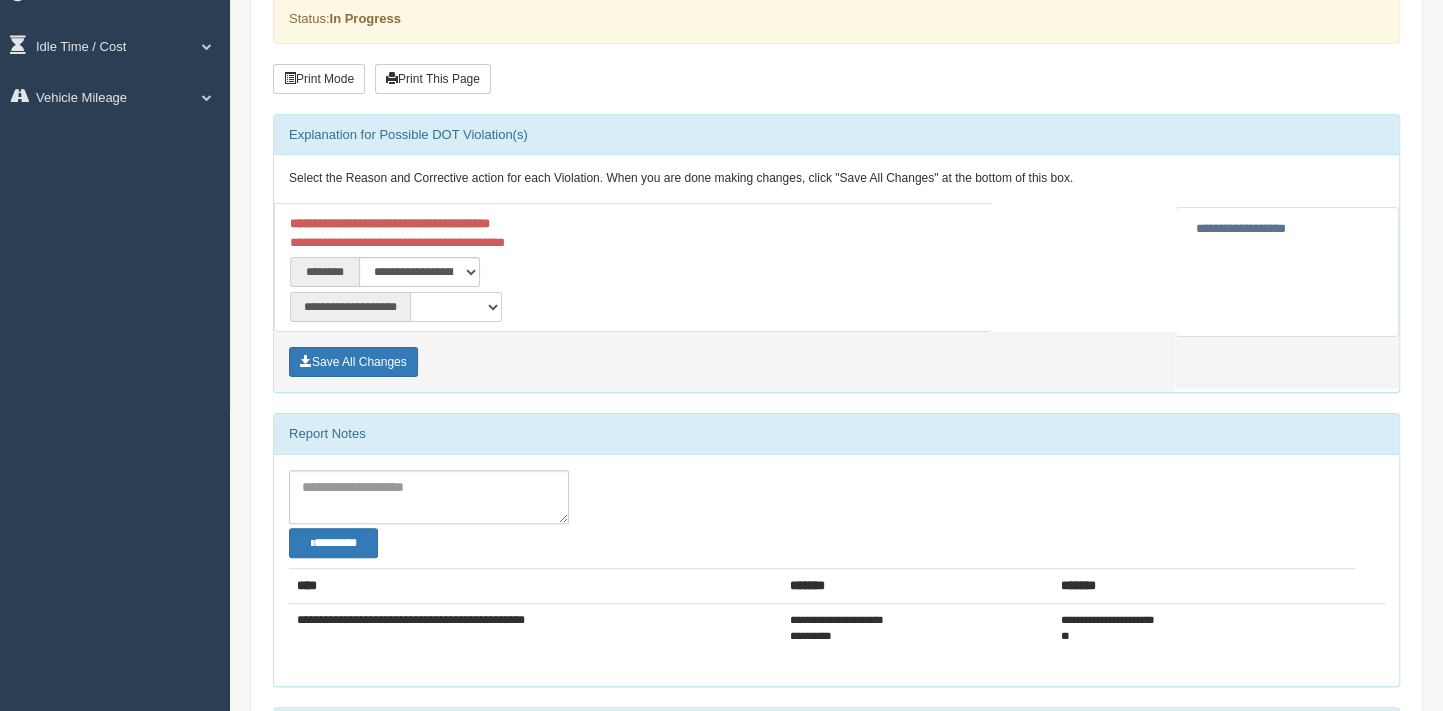 click on "**********" at bounding box center [456, 307] 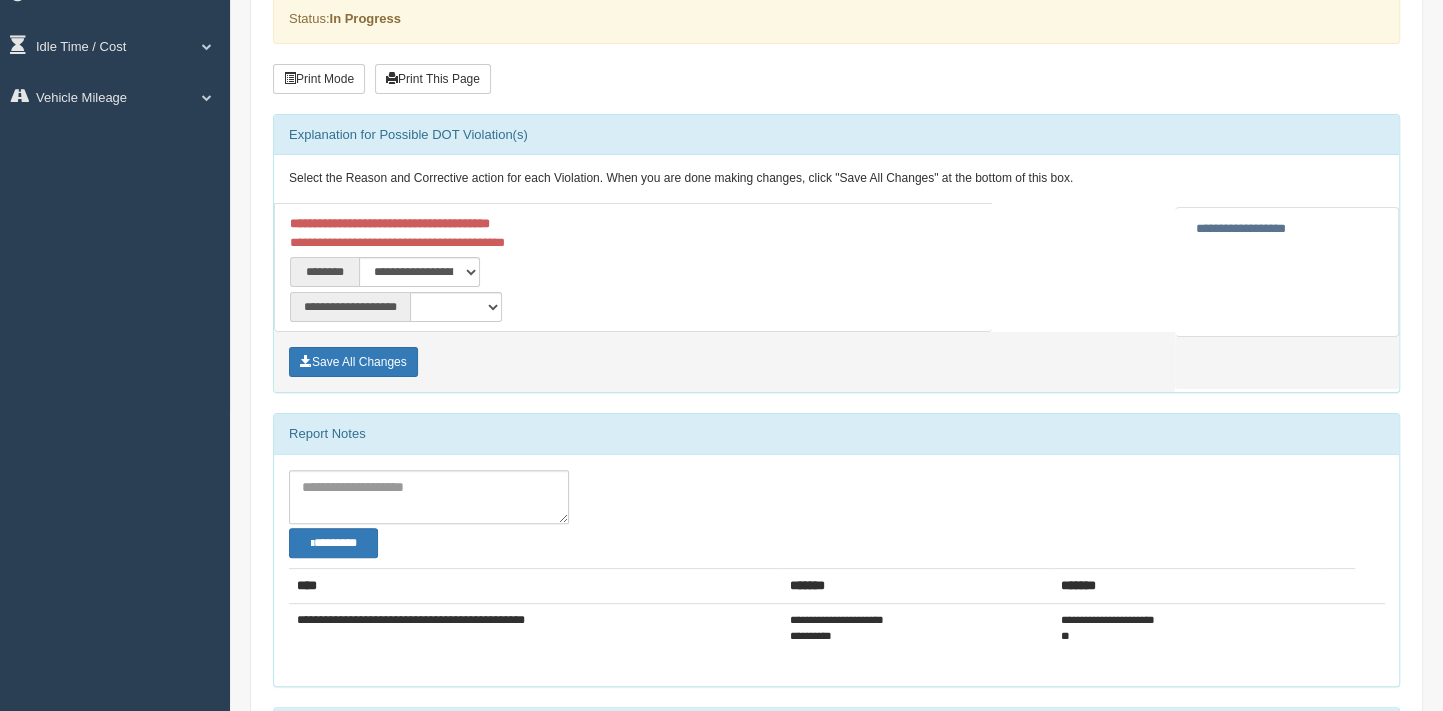 click on "**********" at bounding box center (633, 304) 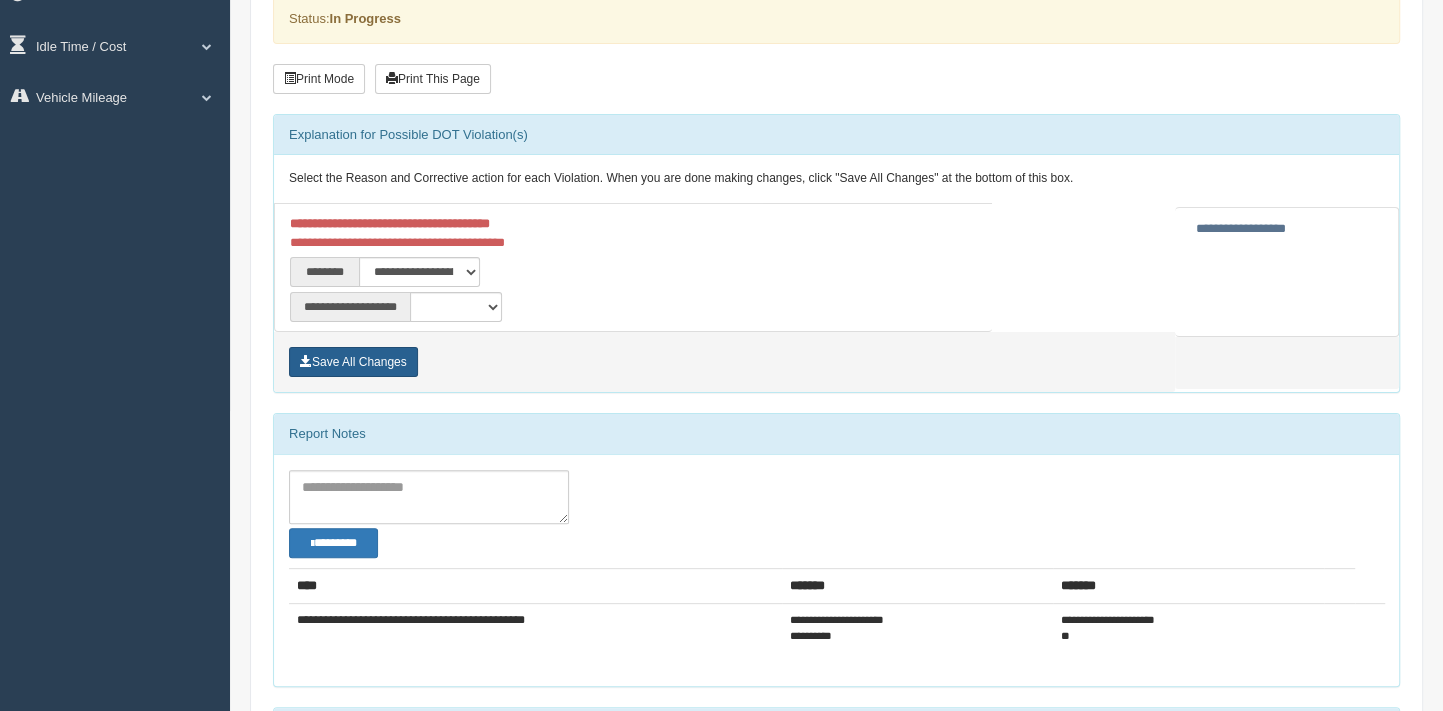 click on "Save All Changes" at bounding box center [353, 362] 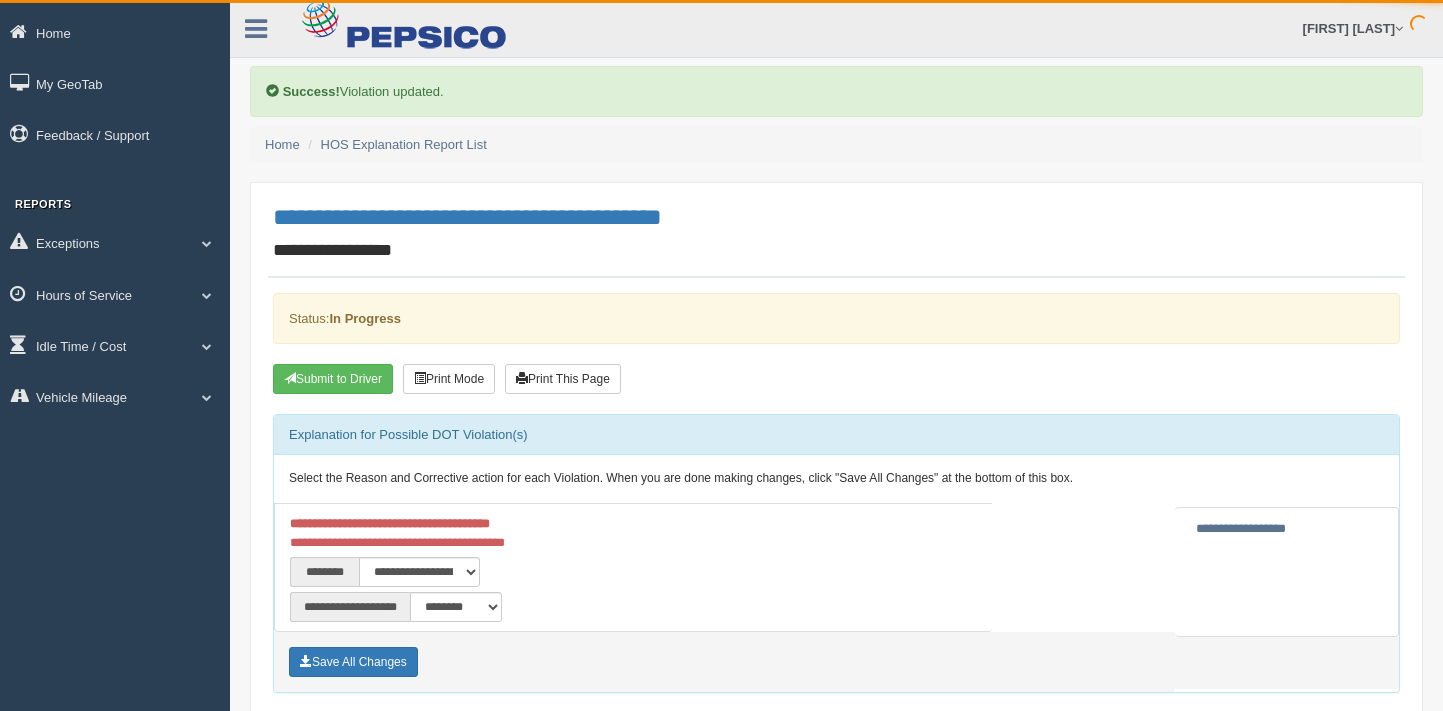 scroll, scrollTop: 0, scrollLeft: 0, axis: both 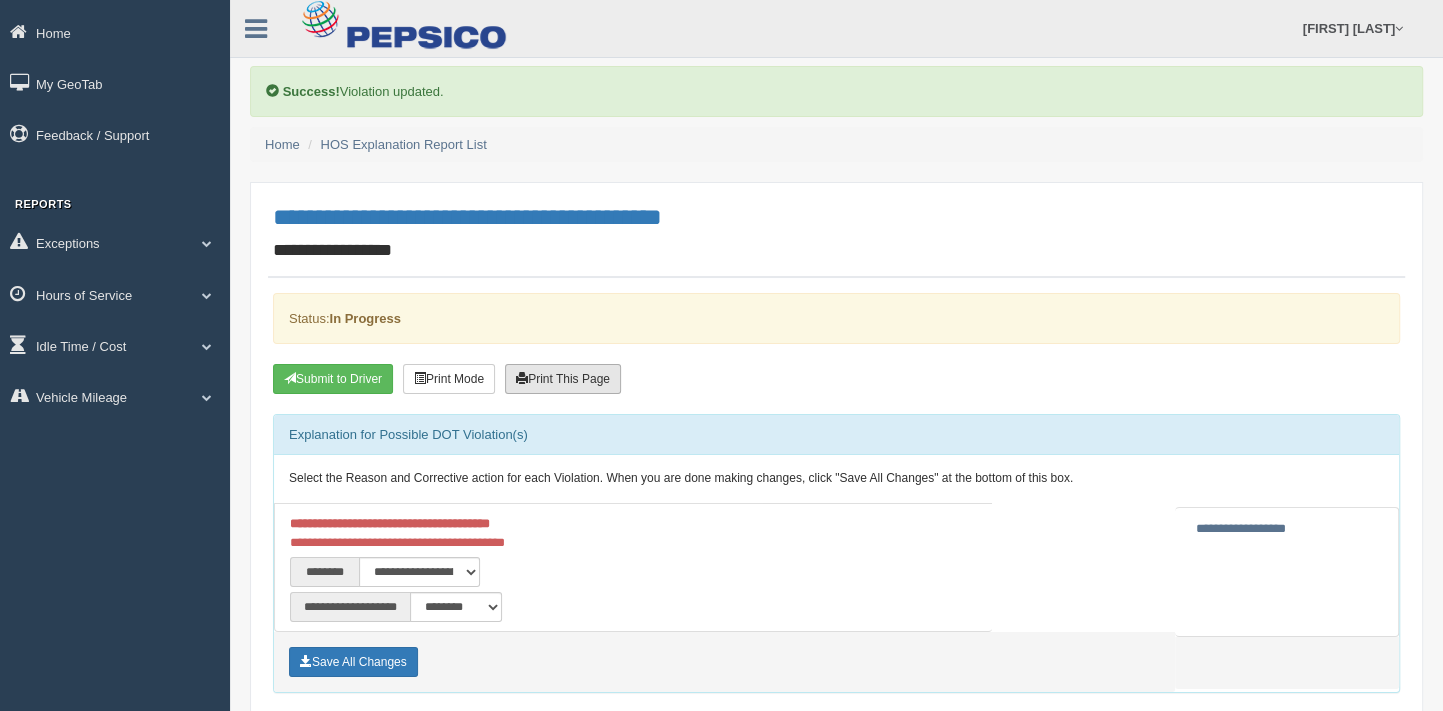 click on "Print This Page" at bounding box center [563, 379] 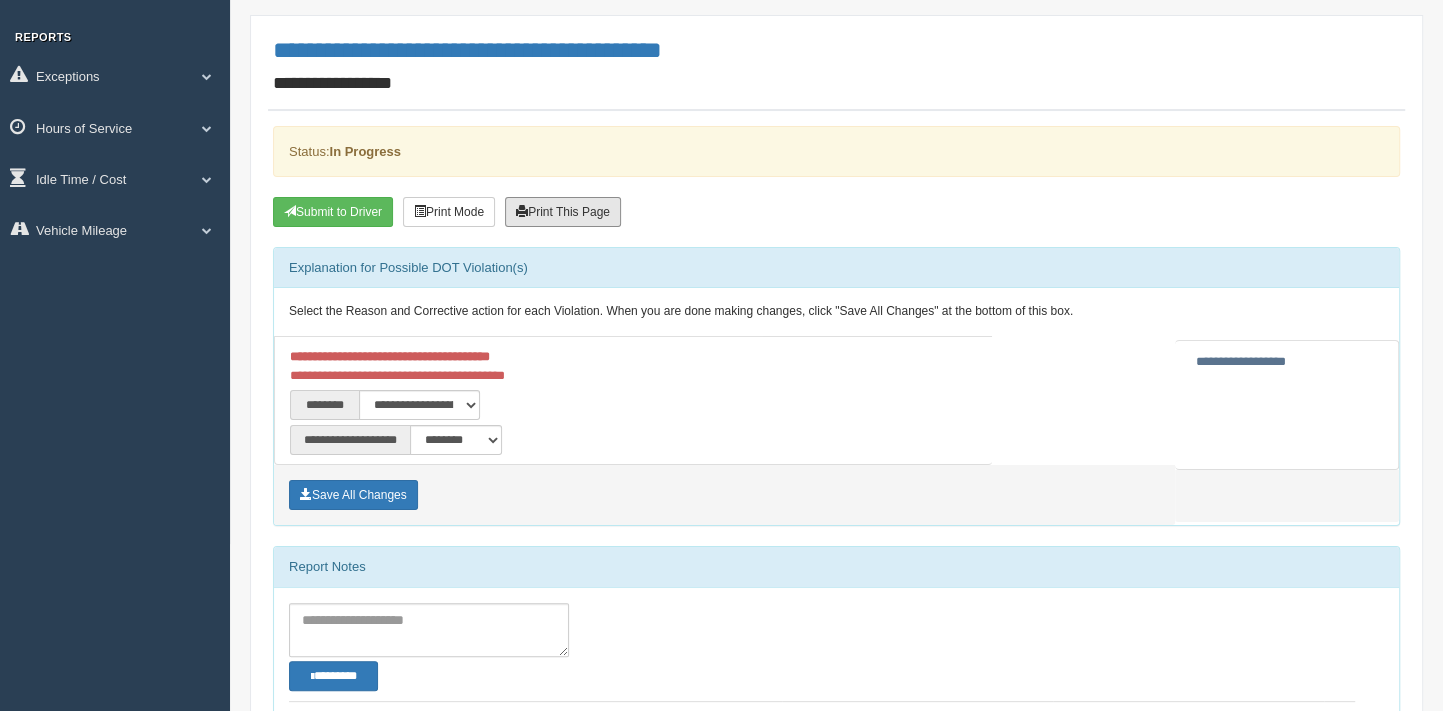 scroll, scrollTop: 200, scrollLeft: 0, axis: vertical 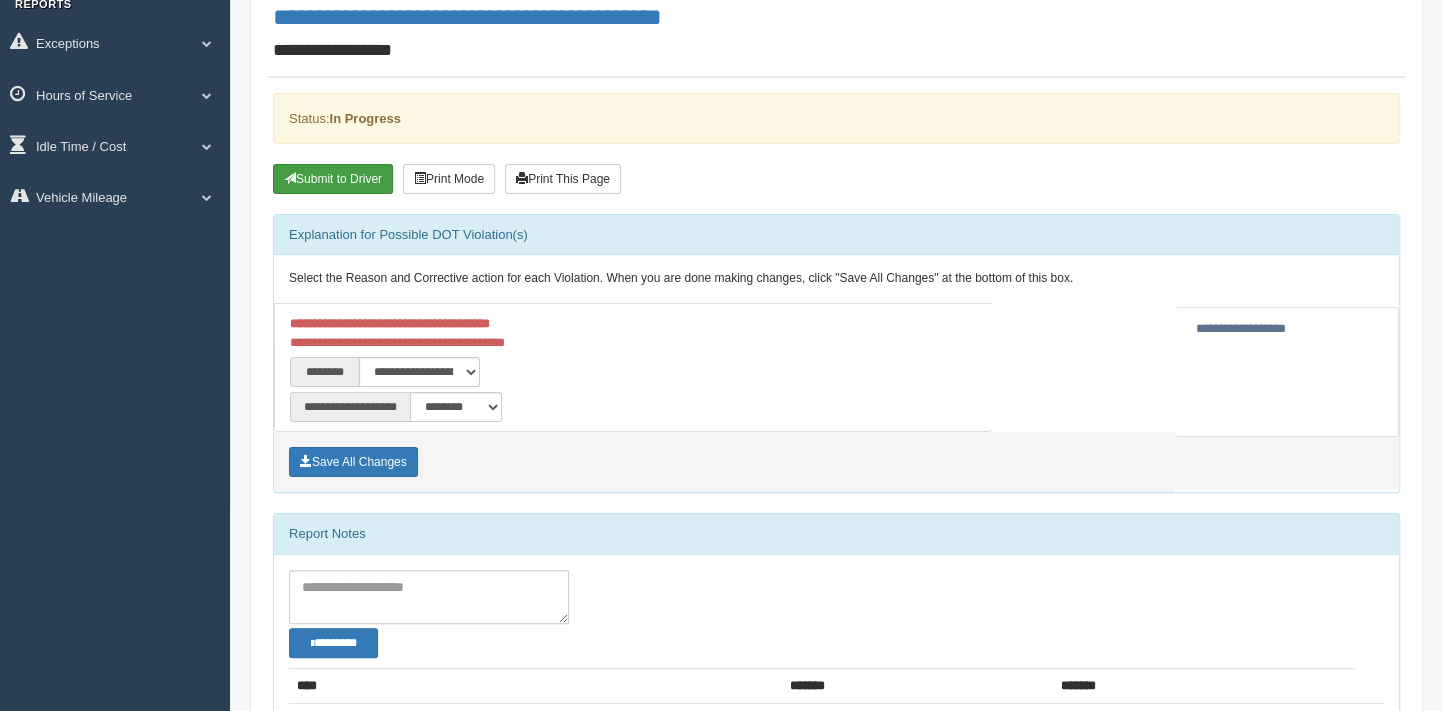 click on "Submit to Driver" at bounding box center (333, 179) 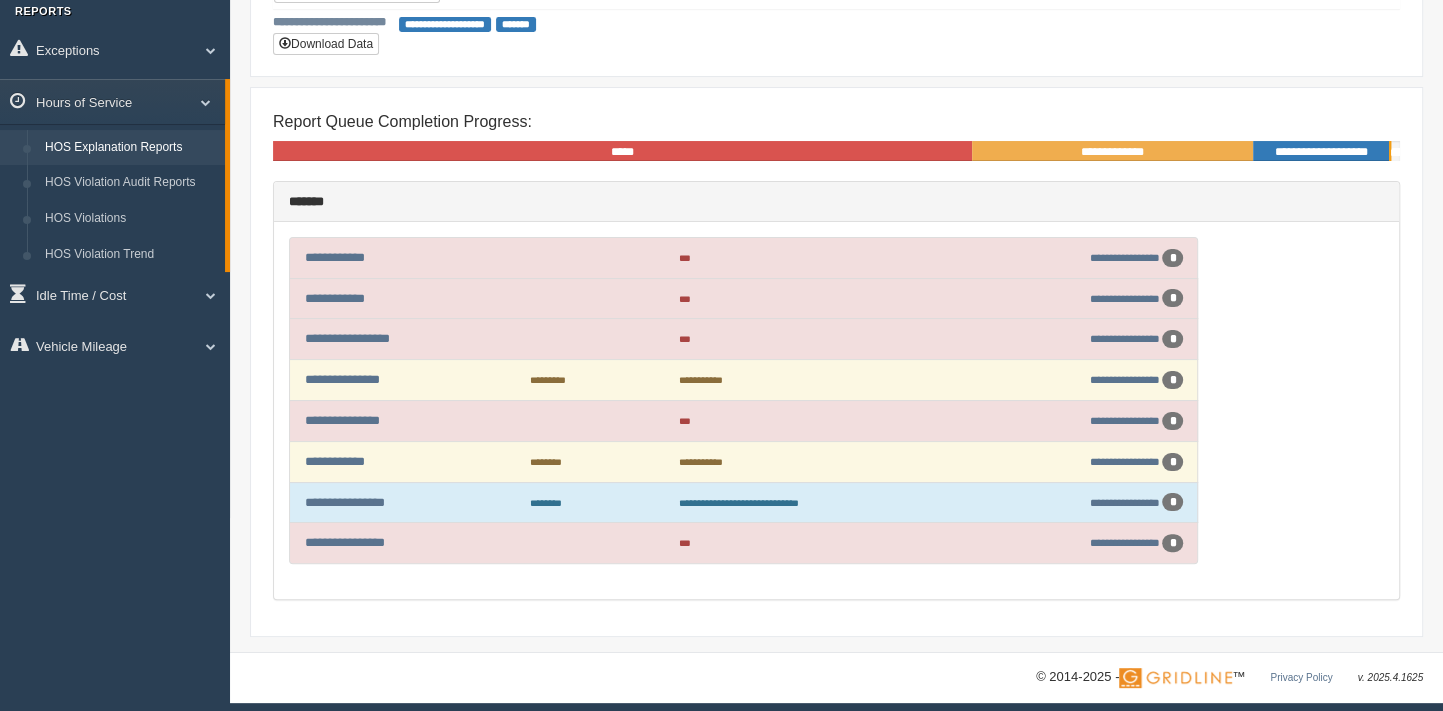 scroll, scrollTop: 196, scrollLeft: 0, axis: vertical 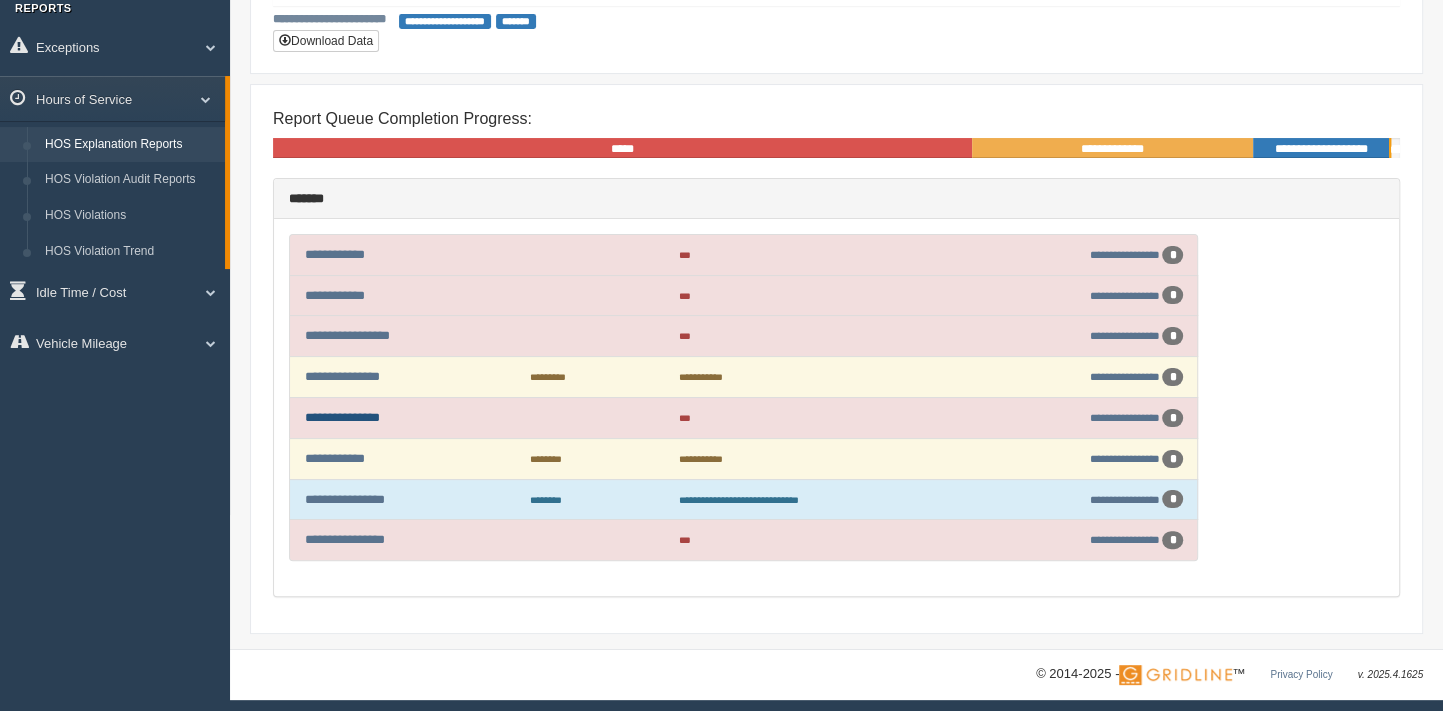 click on "**********" at bounding box center (342, 417) 